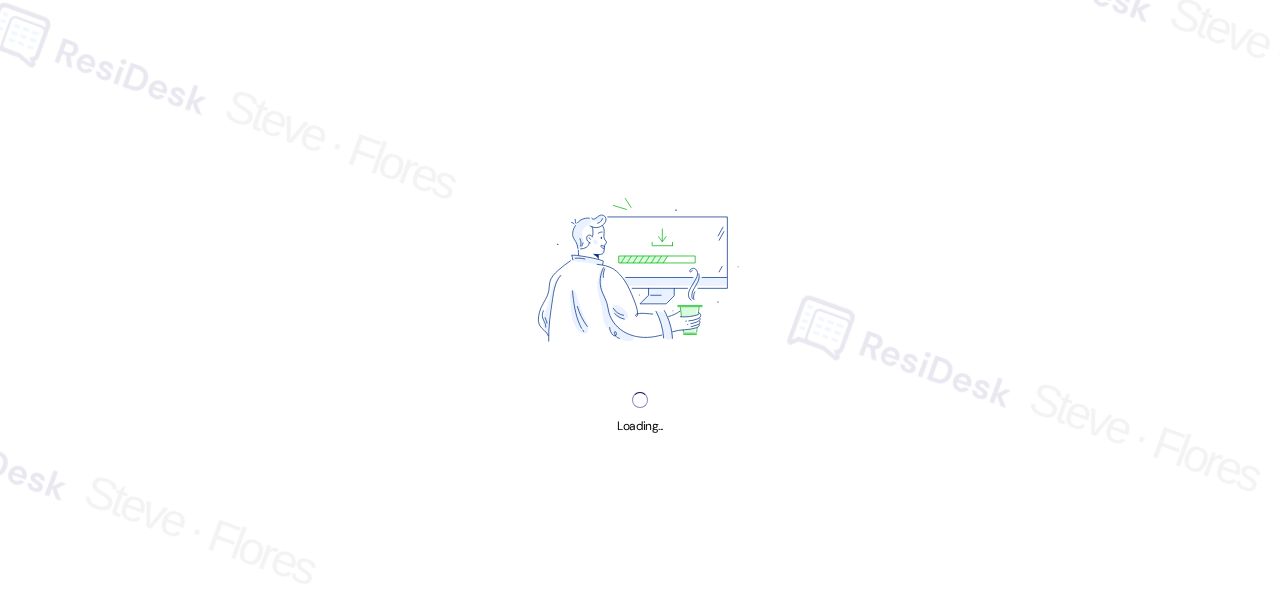scroll, scrollTop: 0, scrollLeft: 0, axis: both 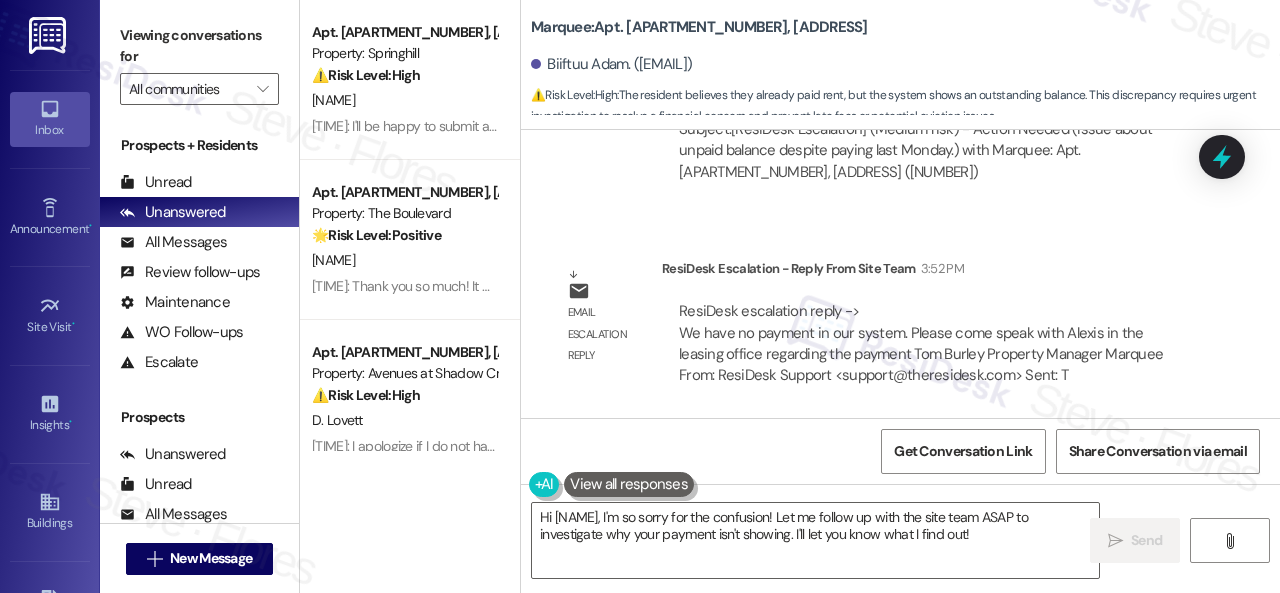 drag, startPoint x: 997, startPoint y: 531, endPoint x: 308, endPoint y: 469, distance: 691.78394 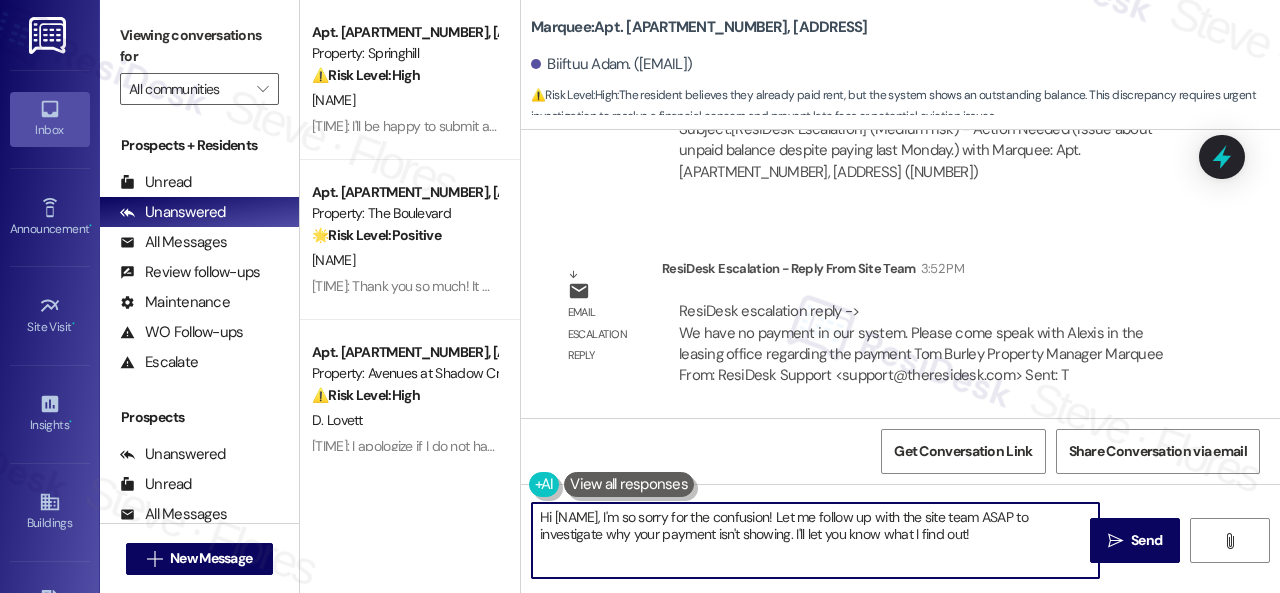 paste on "ey, I have an update on your concern.
The site team stated that they have no payment in their system. They advised you to come to speak with Alexis in the leasing office regarding the payment.
Let me know if you need anything else. Thank you!" 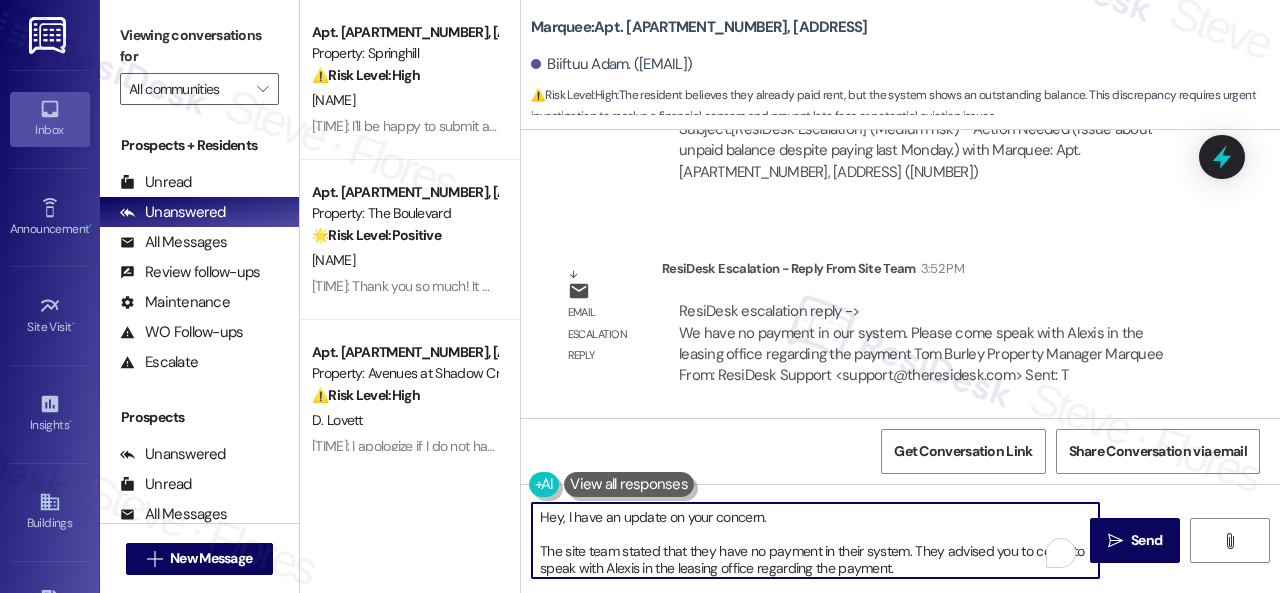 scroll, scrollTop: 0, scrollLeft: 0, axis: both 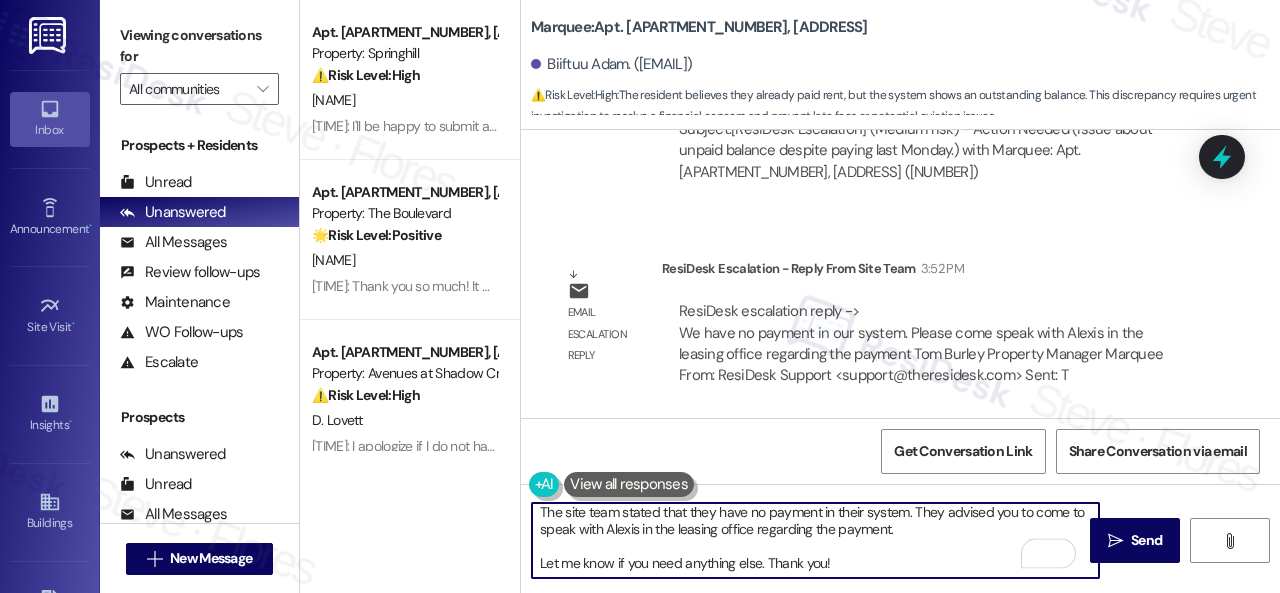 drag, startPoint x: 769, startPoint y: 545, endPoint x: 502, endPoint y: 541, distance: 267.02997 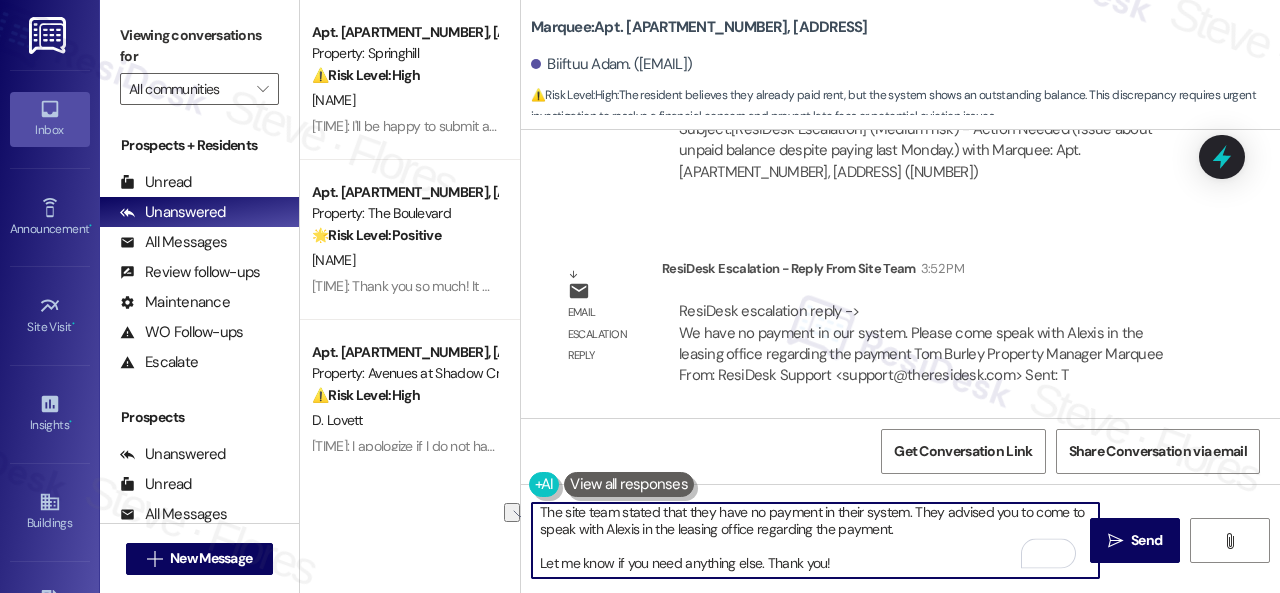 scroll, scrollTop: 56, scrollLeft: 0, axis: vertical 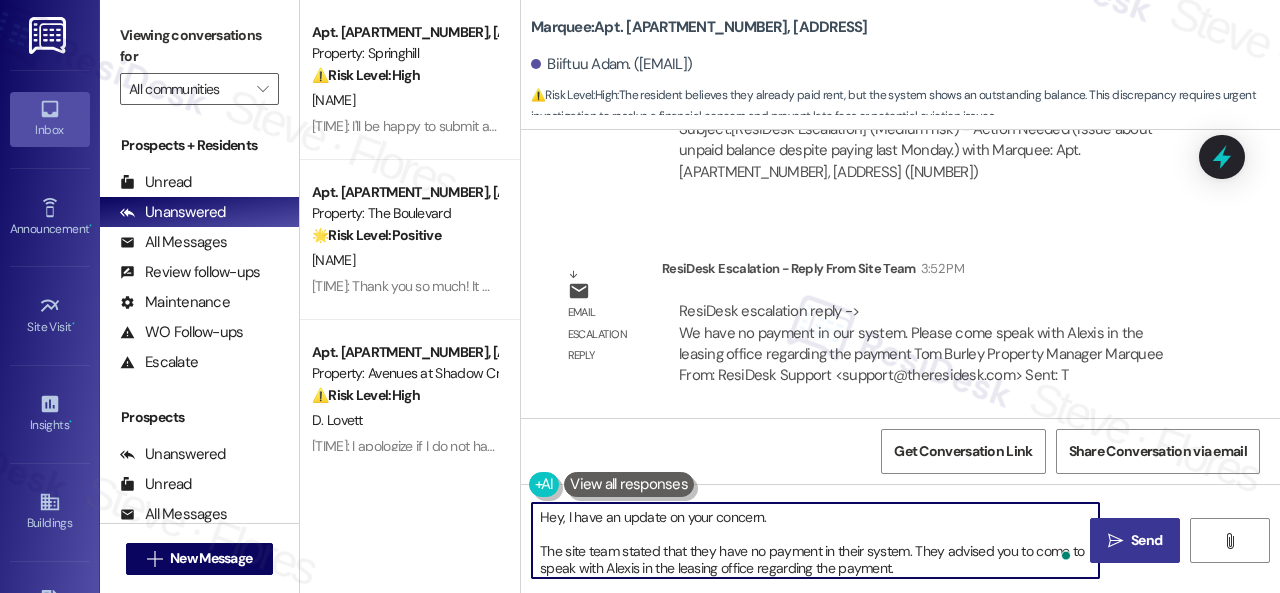 type on "Hey, I have an update on your concern.
The site team stated that they have no payment in their system. They advised you to come to speak with Alexis in the leasing office regarding the payment.
Thank you!" 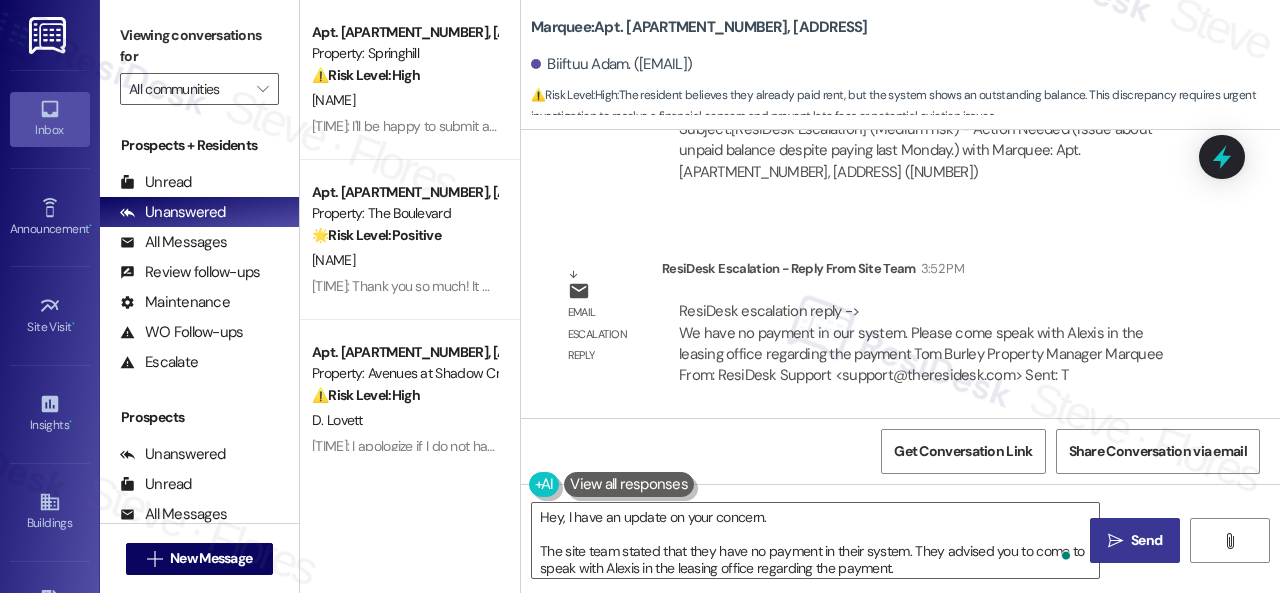 click on " Send" at bounding box center (1135, 540) 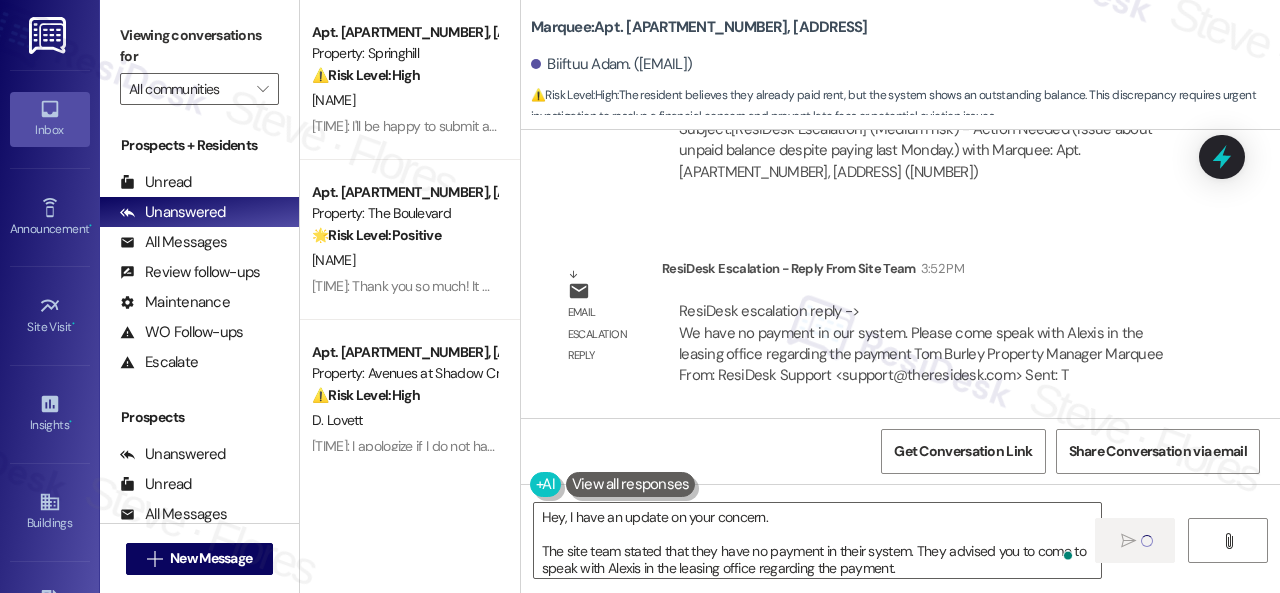 type 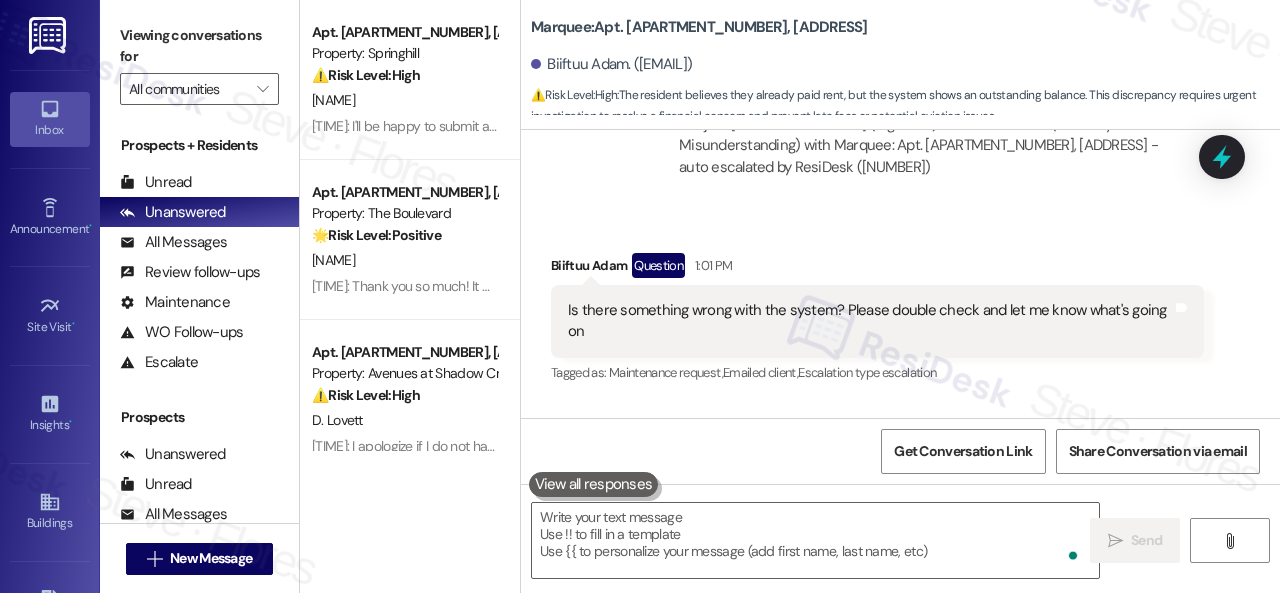 scroll, scrollTop: 6414, scrollLeft: 0, axis: vertical 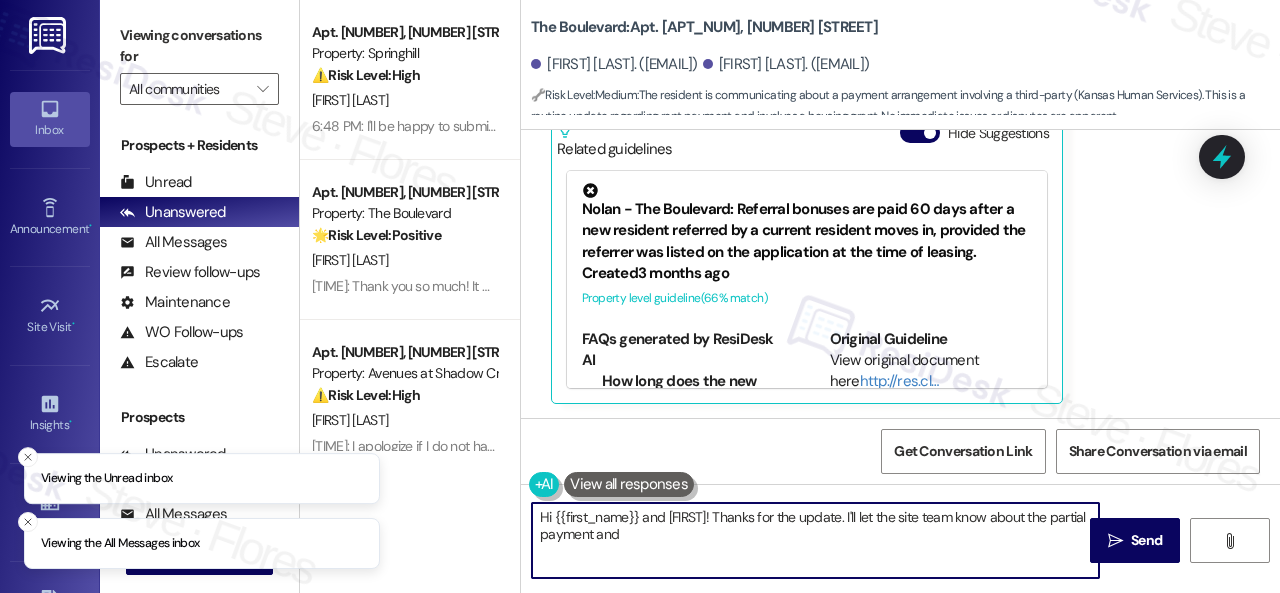 drag, startPoint x: 650, startPoint y: 551, endPoint x: 426, endPoint y: 477, distance: 235.90677 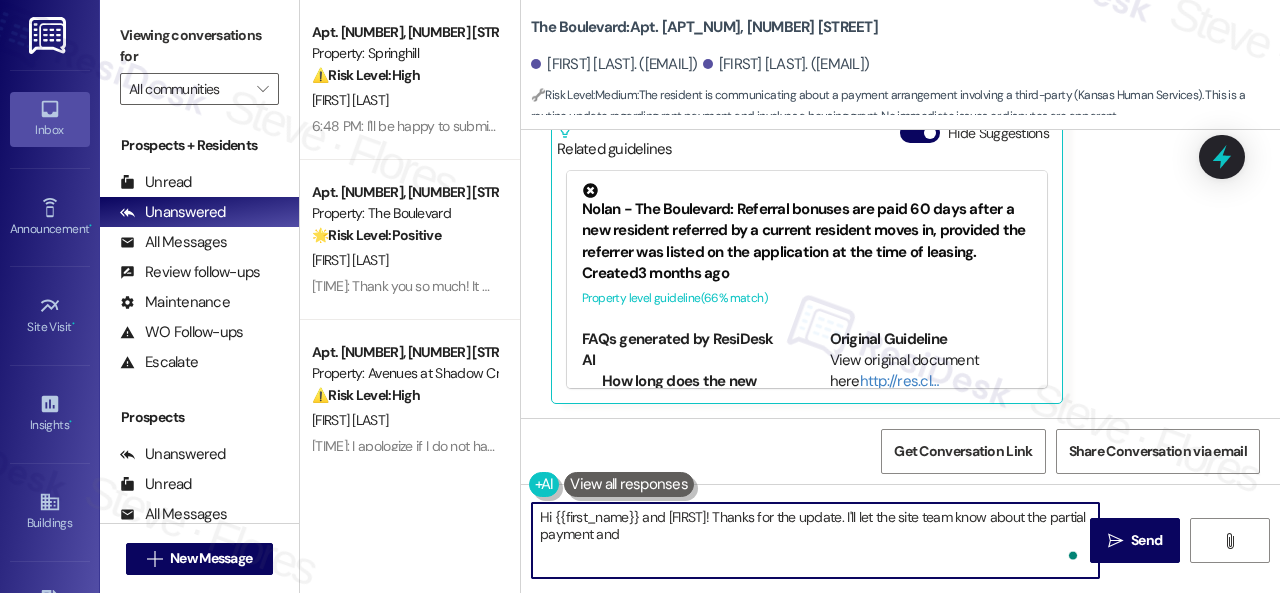 scroll, scrollTop: 342, scrollLeft: 0, axis: vertical 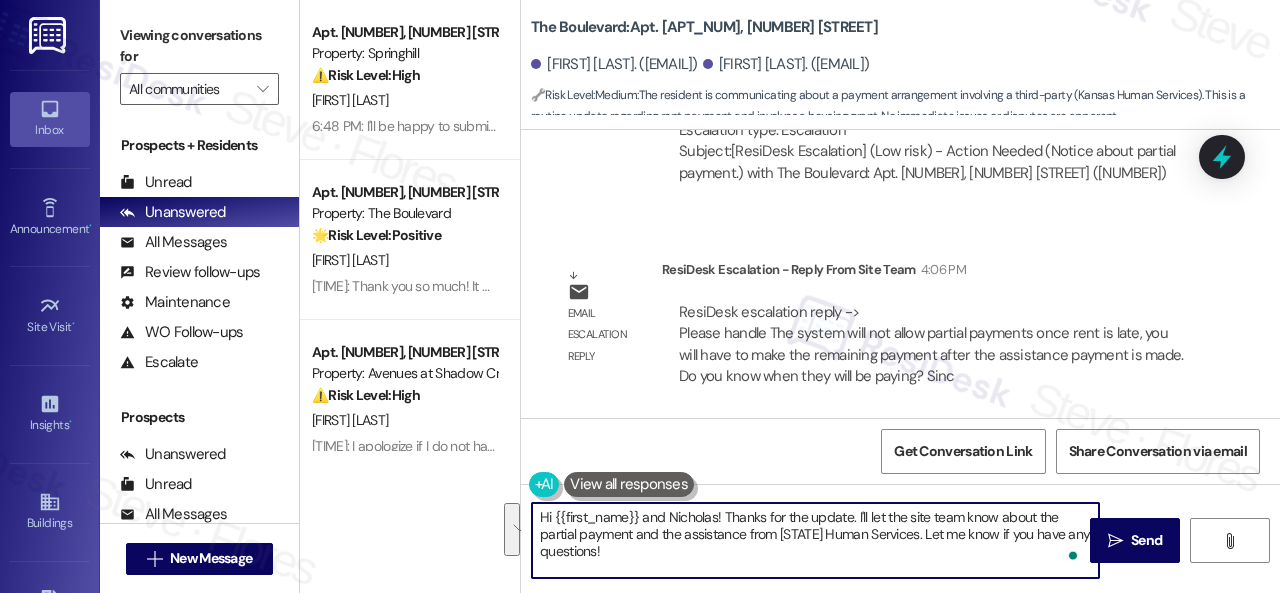paste on "ey, I have an update on your concern.
The site team stated that the system will not allow partial payments once rent is late. You will have to make the remaining payment after the assistance payment is made." 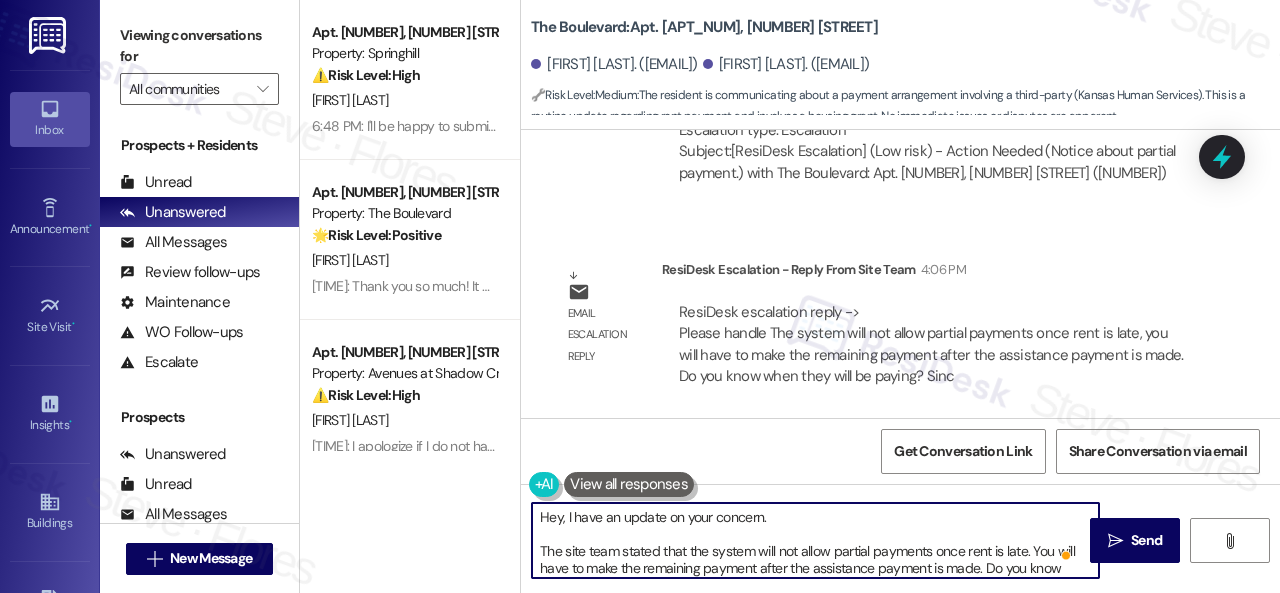 scroll, scrollTop: 16, scrollLeft: 0, axis: vertical 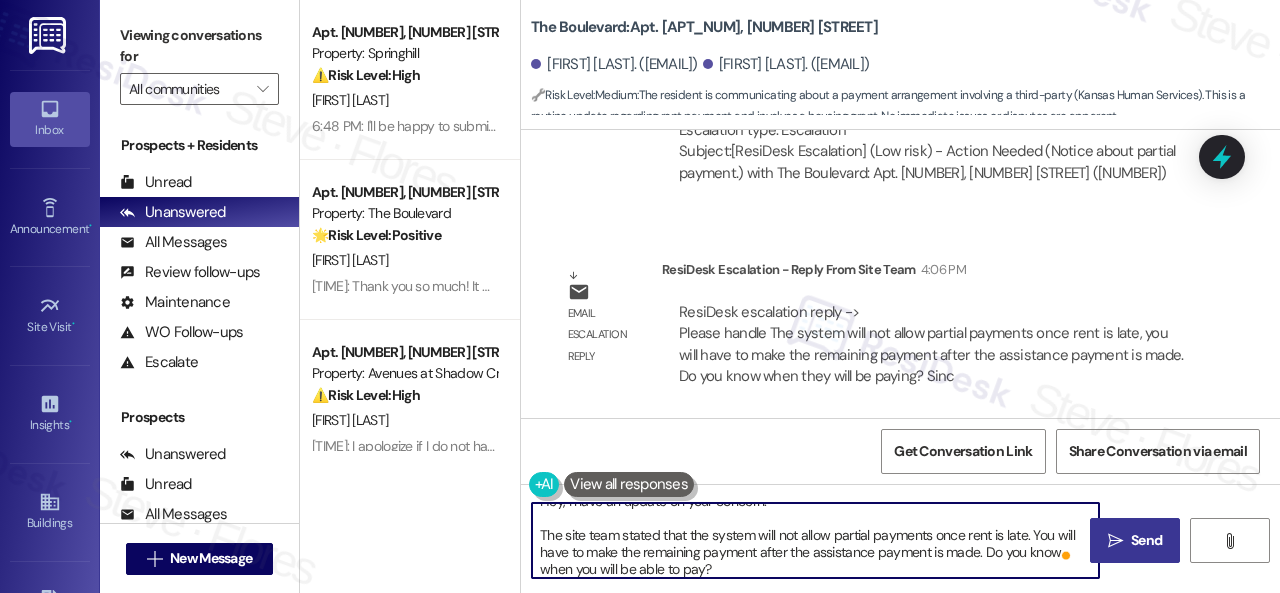 type on "Hey, I have an update on your concern.
The site team stated that the system will not allow partial payments once rent is late. You will have to make the remaining payment after the assistance payment is made. Do you know when you will be able to pay?" 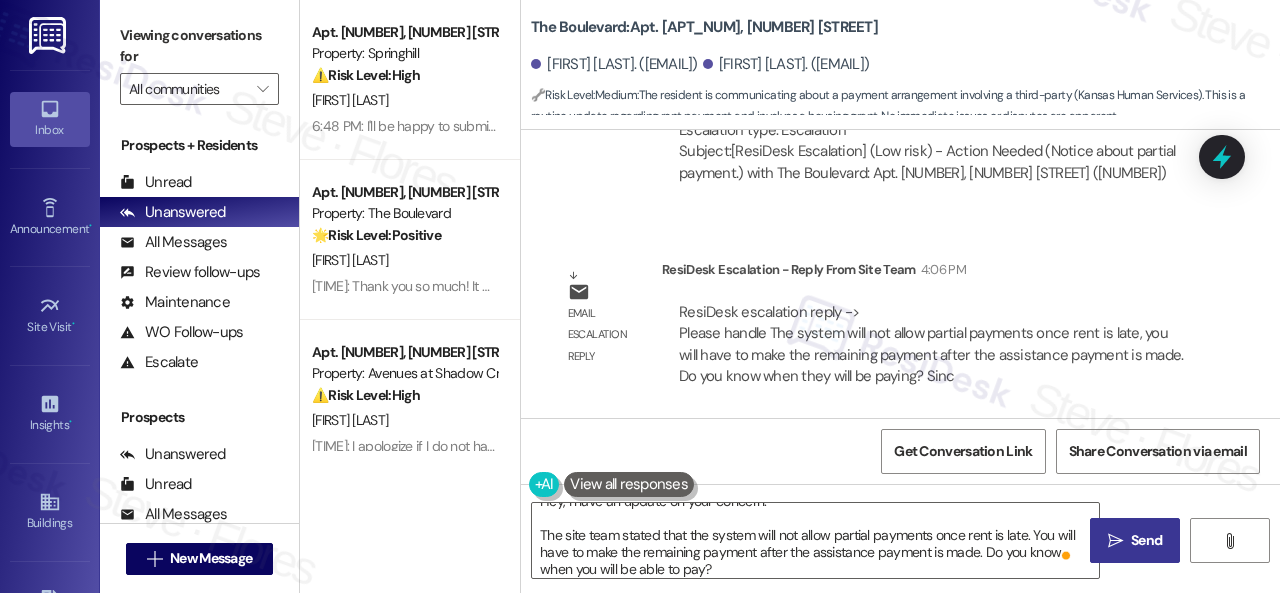 click on "Send" at bounding box center (1146, 540) 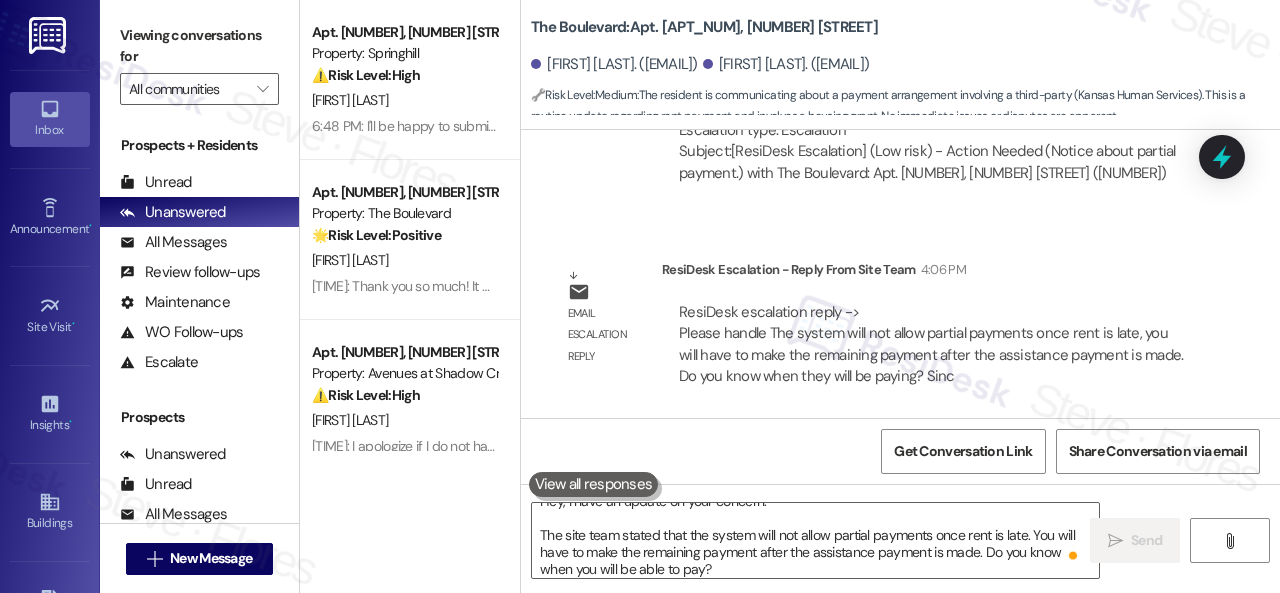 scroll, scrollTop: 0, scrollLeft: 0, axis: both 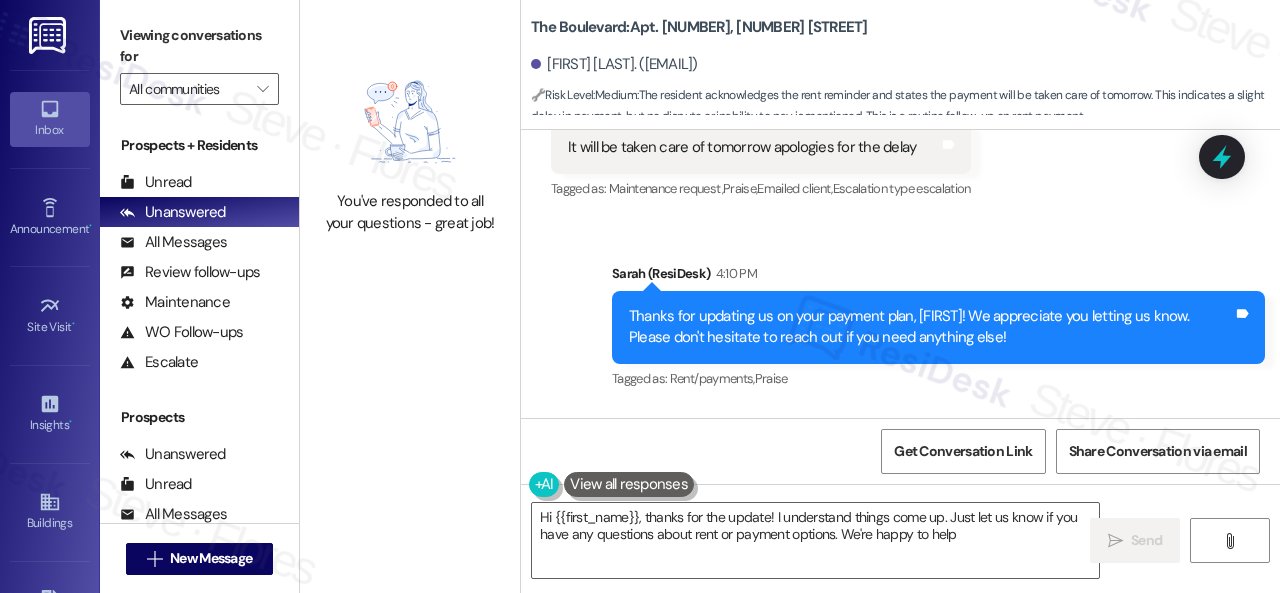 type on "Hi {{first_name}}, thanks for the update! I understand things come up. Just let us know if you have any questions about rent or payment options. We're happy to help!" 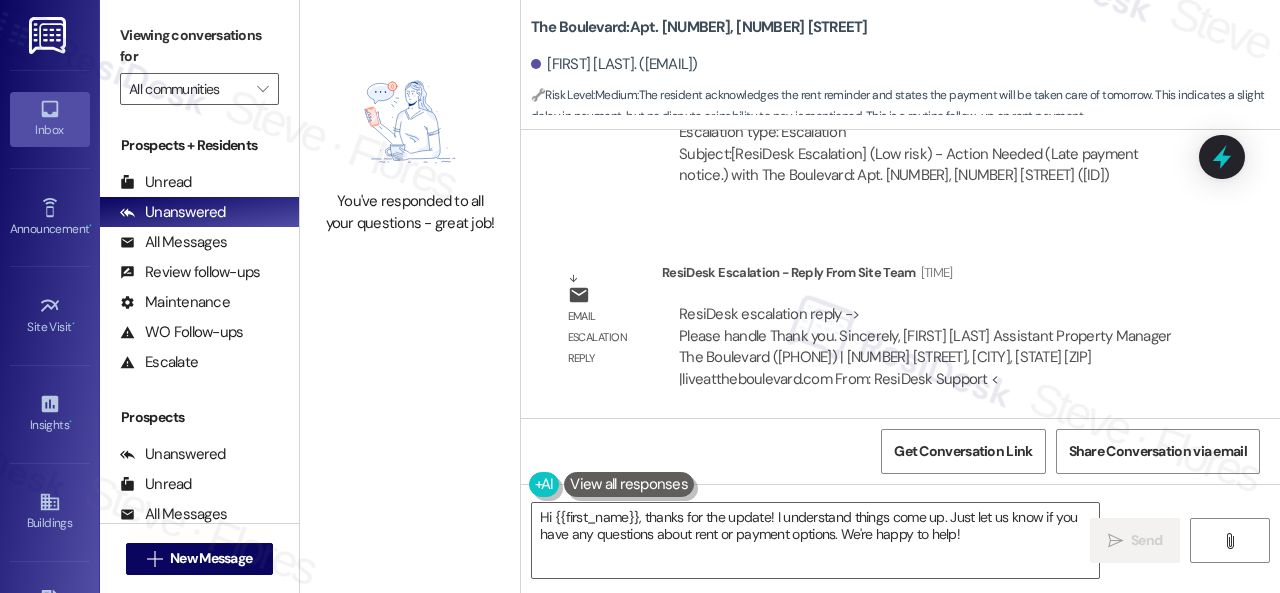 scroll, scrollTop: 4332, scrollLeft: 0, axis: vertical 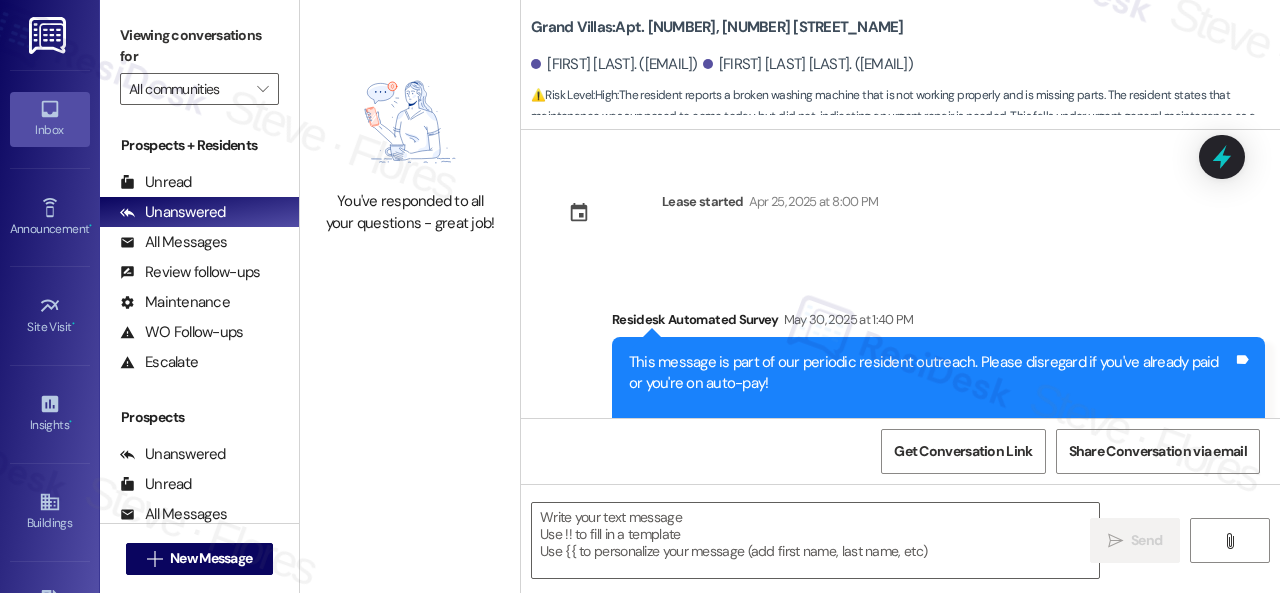 type on "Fetching suggested responses. Please feel free to read through the conversation in the meantime." 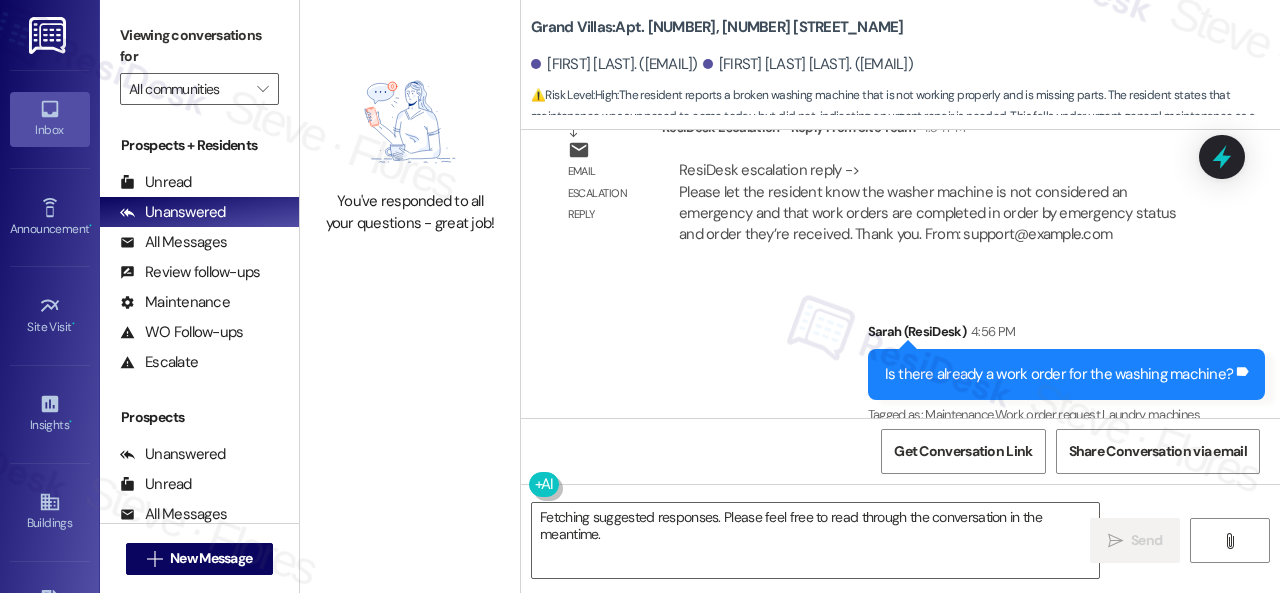 scroll, scrollTop: 2969, scrollLeft: 0, axis: vertical 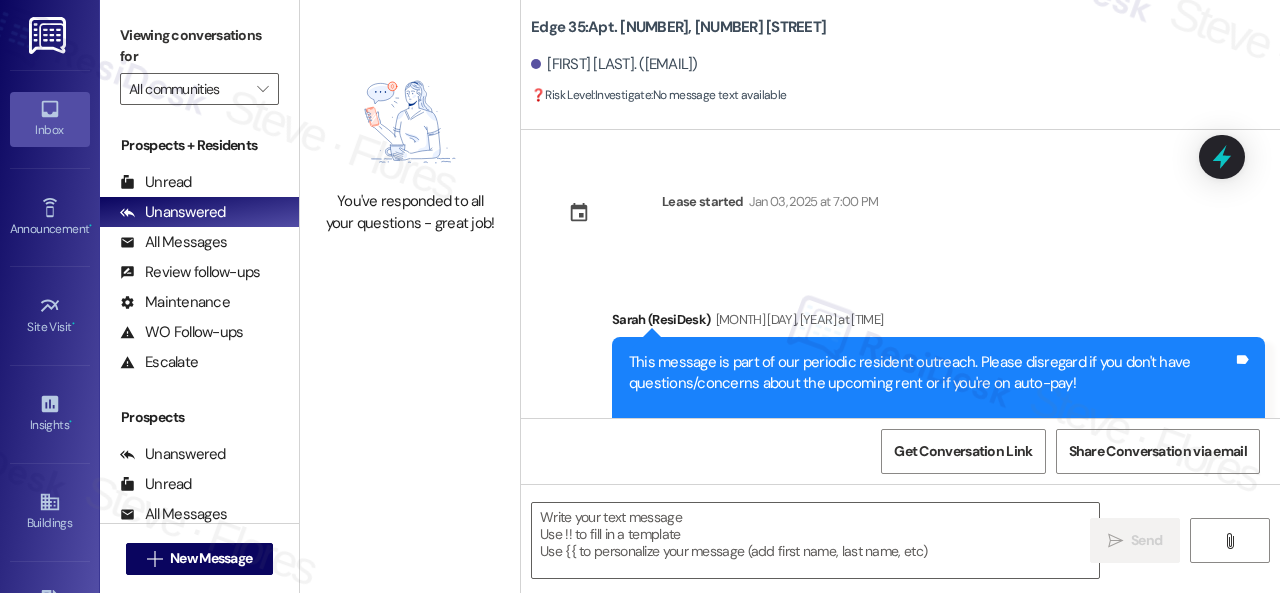 type on "Fetching suggested responses. Please feel free to read through the conversation in the meantime." 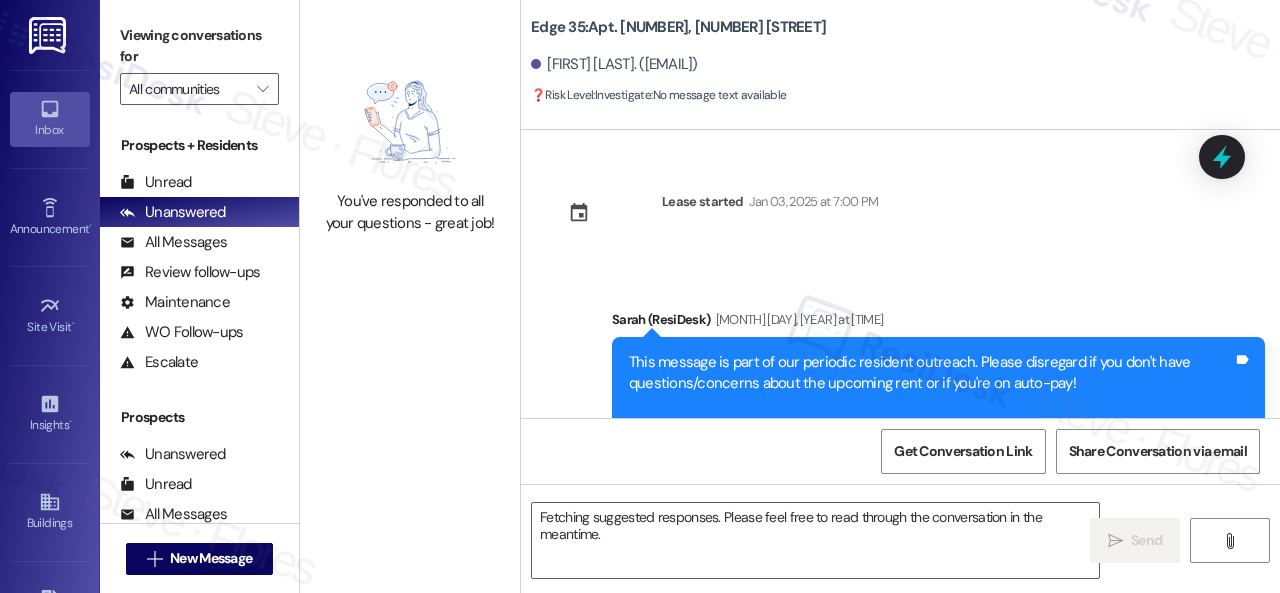 scroll, scrollTop: 3047, scrollLeft: 0, axis: vertical 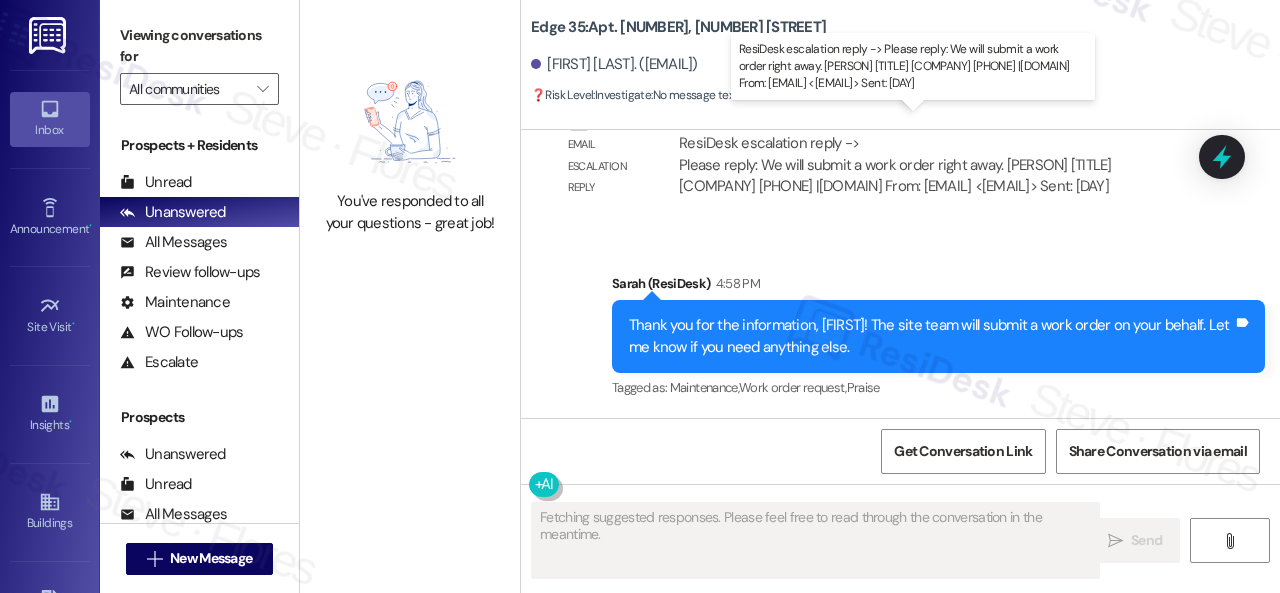 type 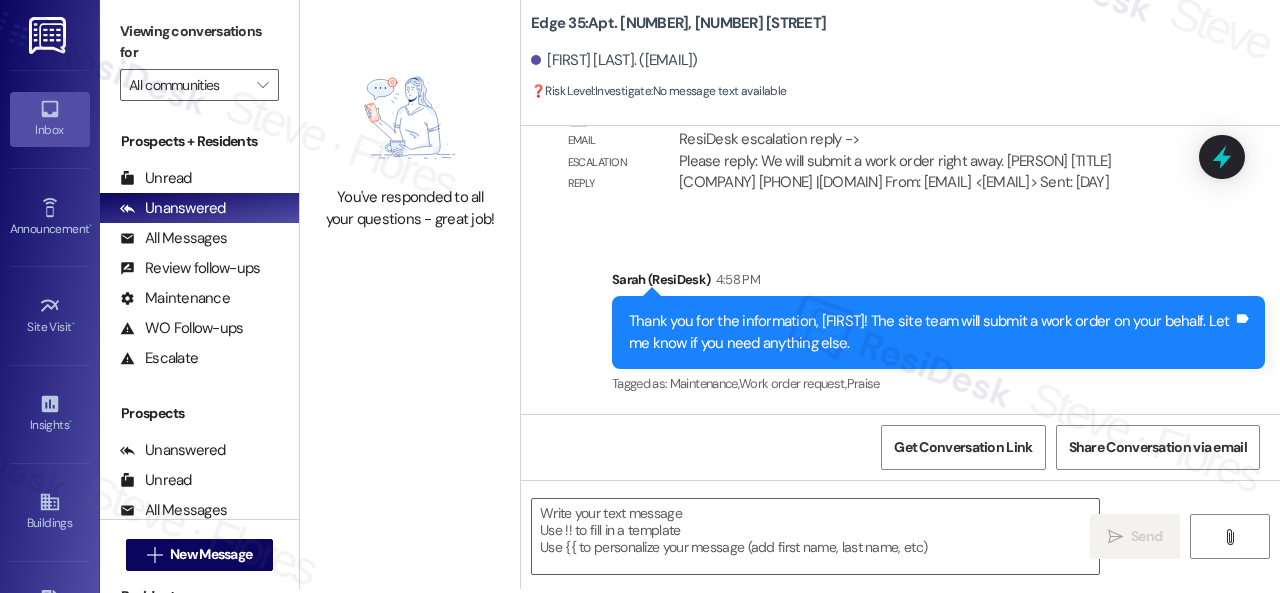 scroll, scrollTop: 6, scrollLeft: 0, axis: vertical 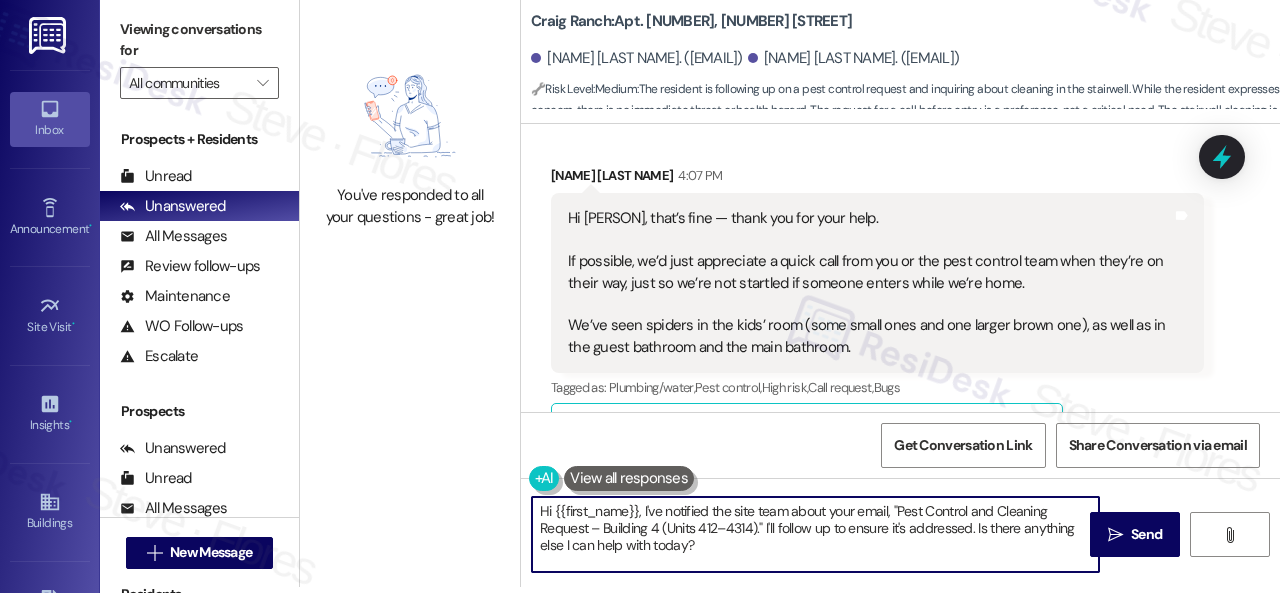 drag, startPoint x: 695, startPoint y: 547, endPoint x: 482, endPoint y: 477, distance: 224.20749 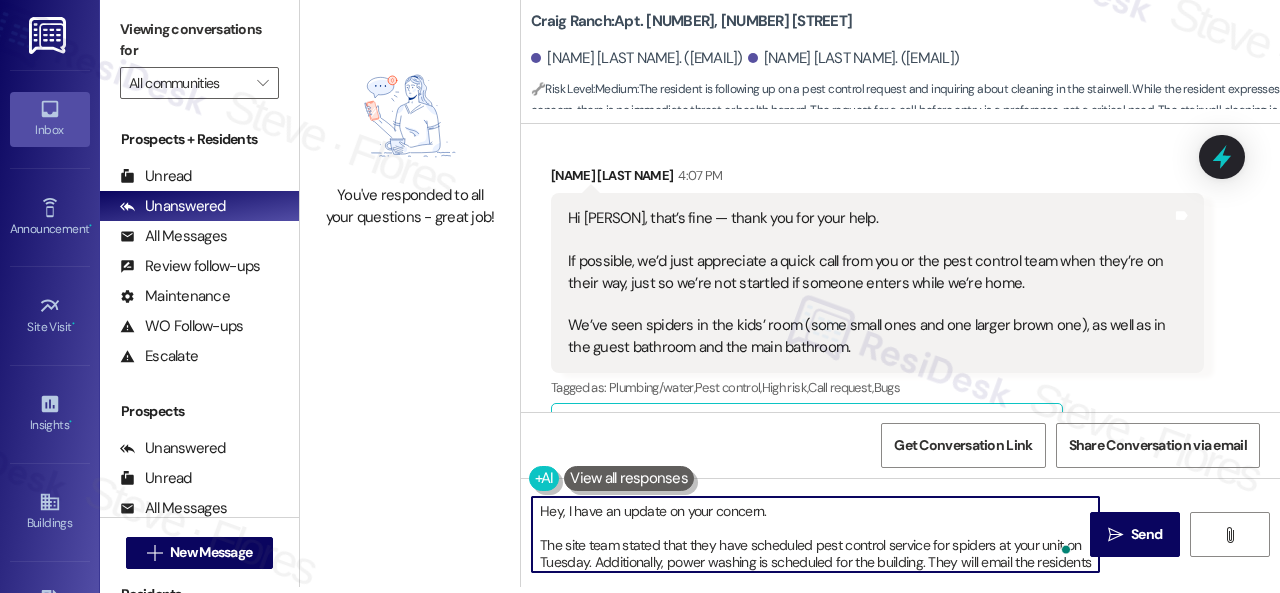 scroll, scrollTop: 62, scrollLeft: 0, axis: vertical 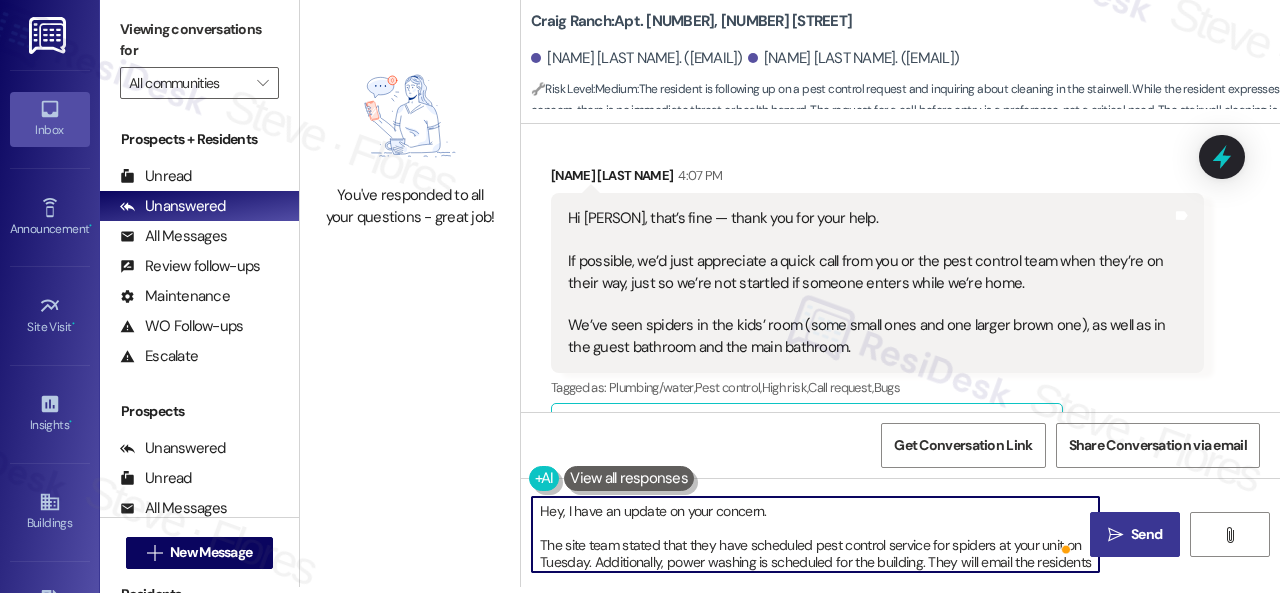type on "Hey, I have an update on your concern.
The site team stated that they have scheduled pest control service for spiders at your unit on Tuesday. Additionally, power washing is scheduled for the building. They will email the residents of that building when it's their turn.
Let me know if you need anything else. Thank you!" 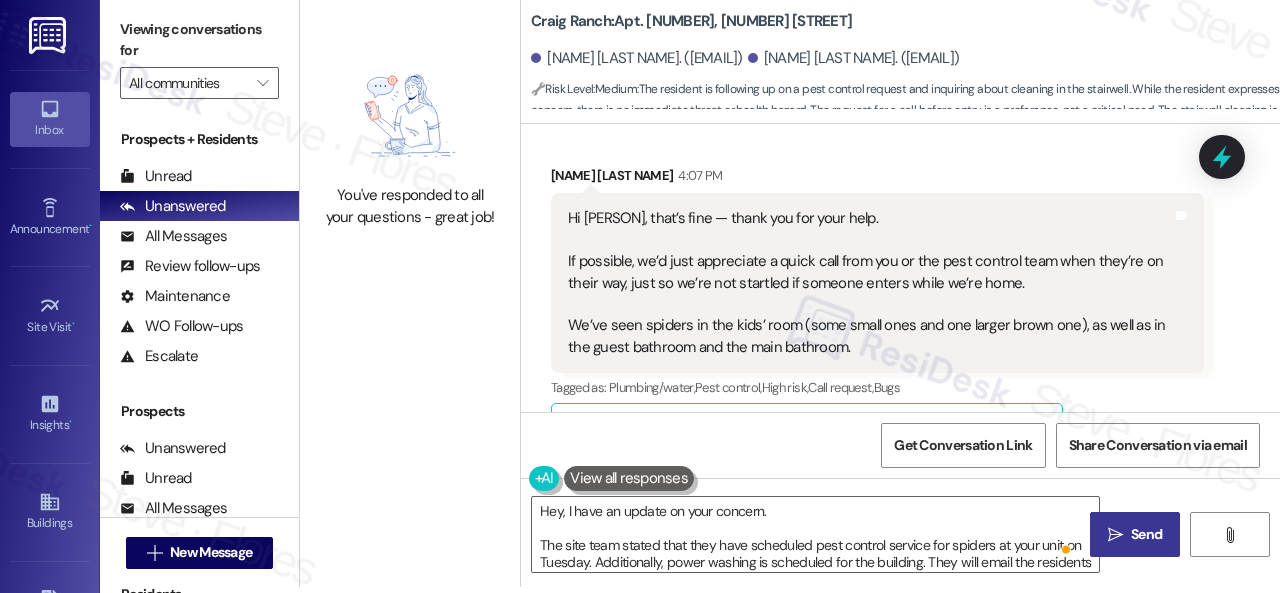 click on "Send" at bounding box center [1146, 534] 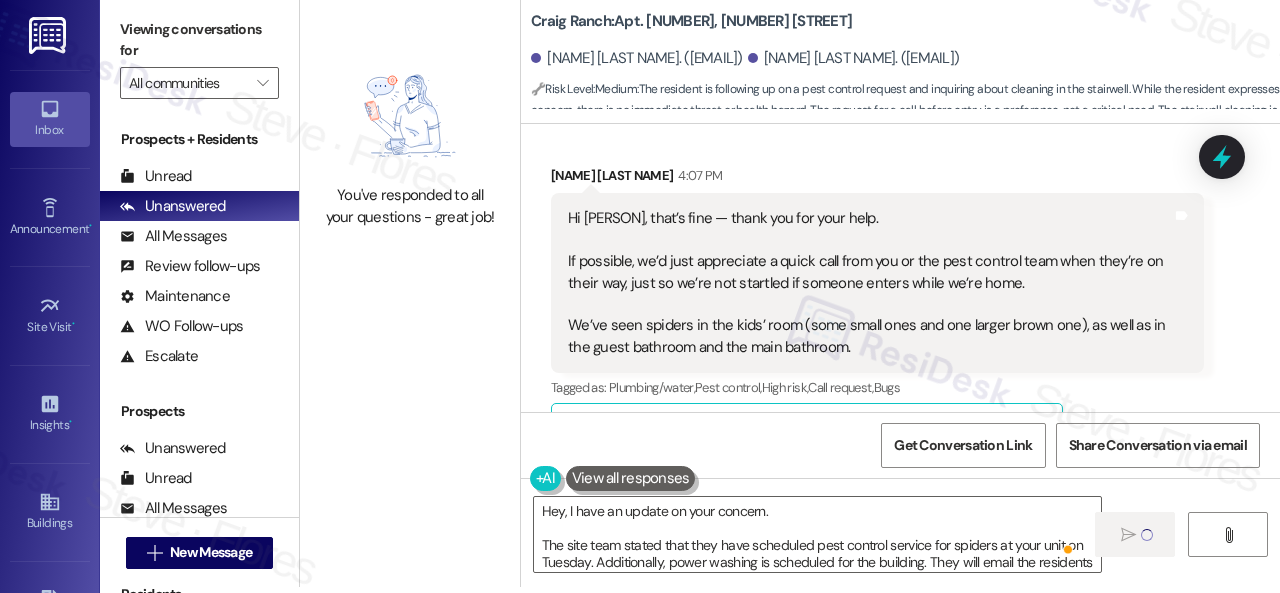 type 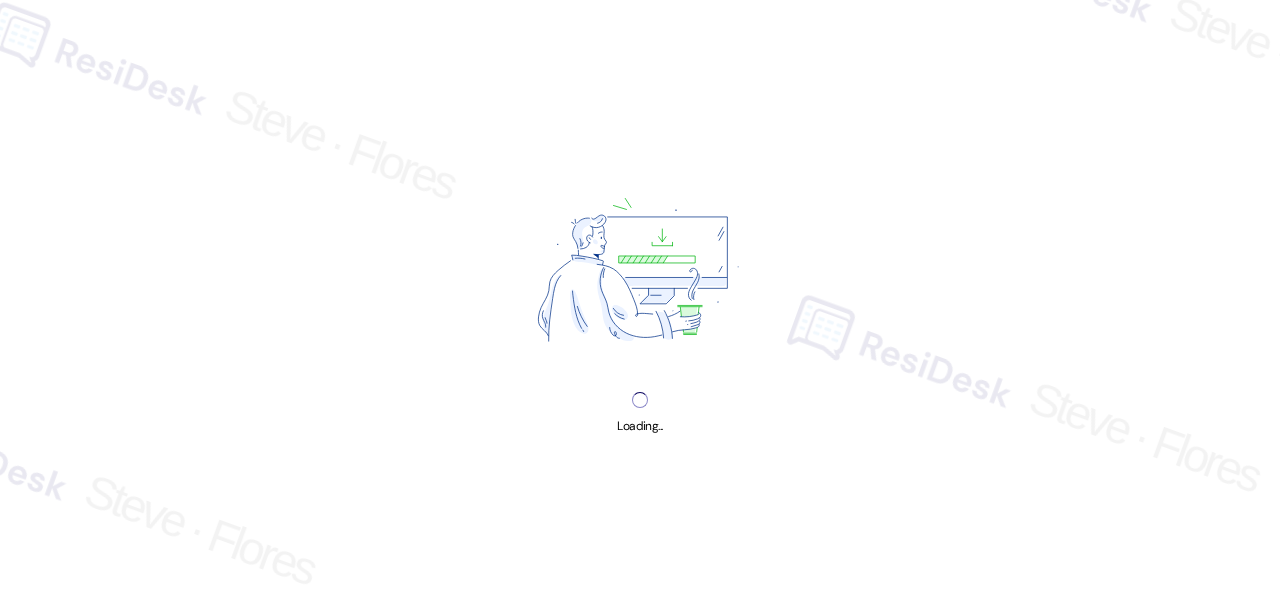 scroll, scrollTop: 0, scrollLeft: 0, axis: both 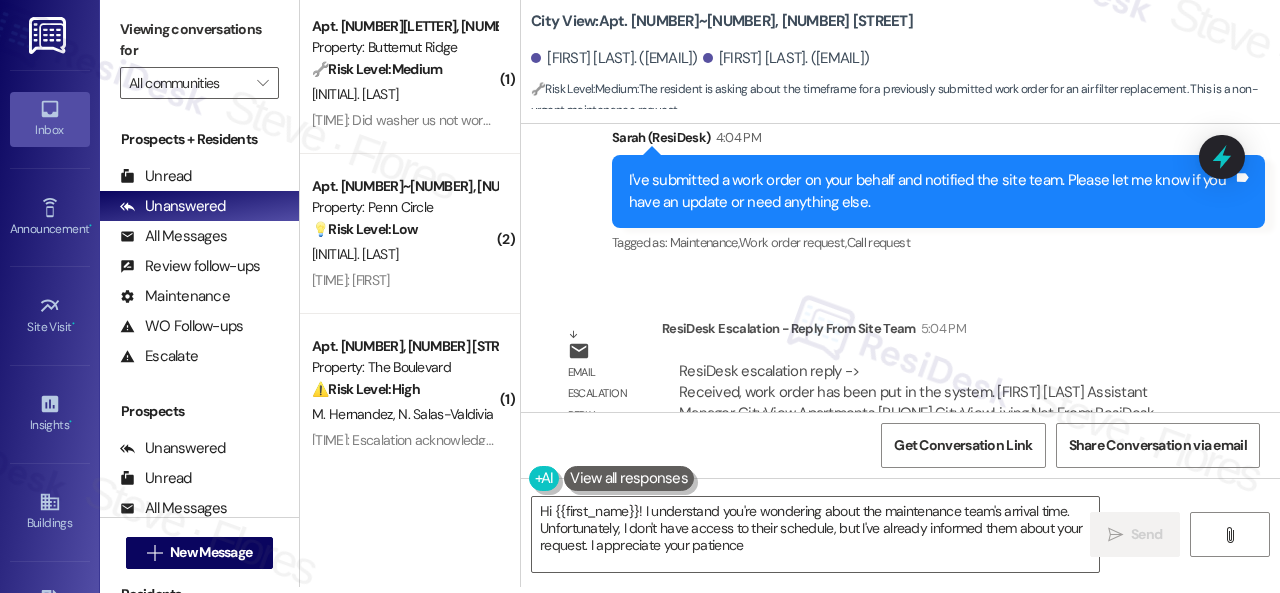 type on "Hi {{first_name}}! I understand you're wondering about the maintenance team's arrival time. Unfortunately, I don't have access to their schedule, but I've already informed them about your request. I appreciate your patience!" 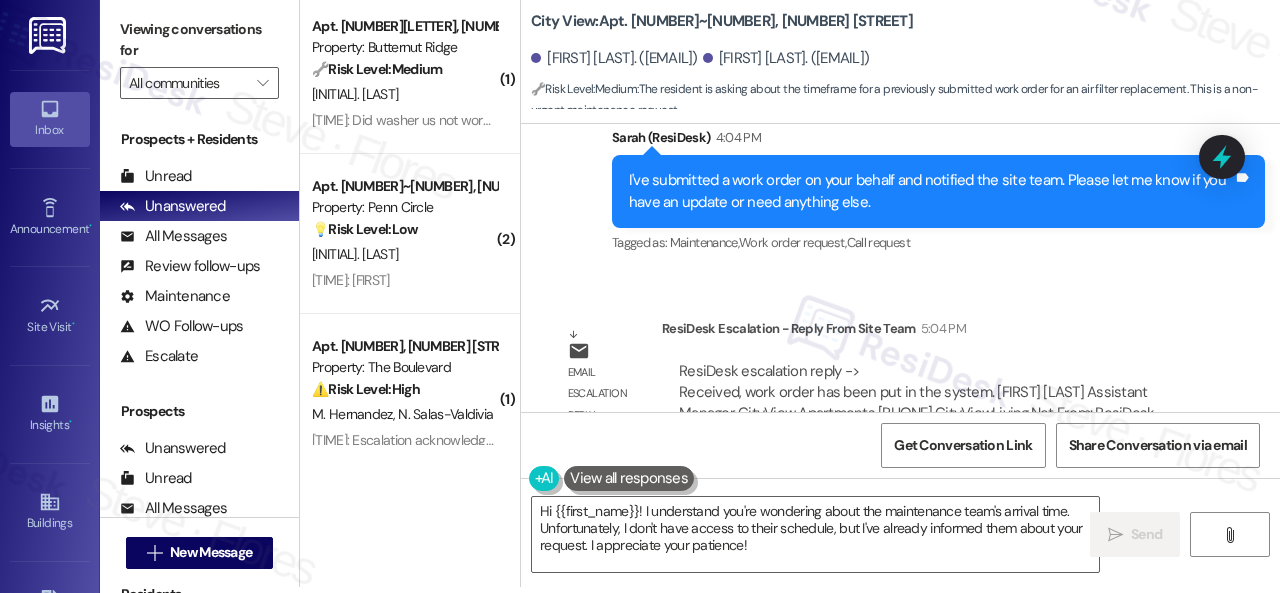 scroll, scrollTop: 8344, scrollLeft: 0, axis: vertical 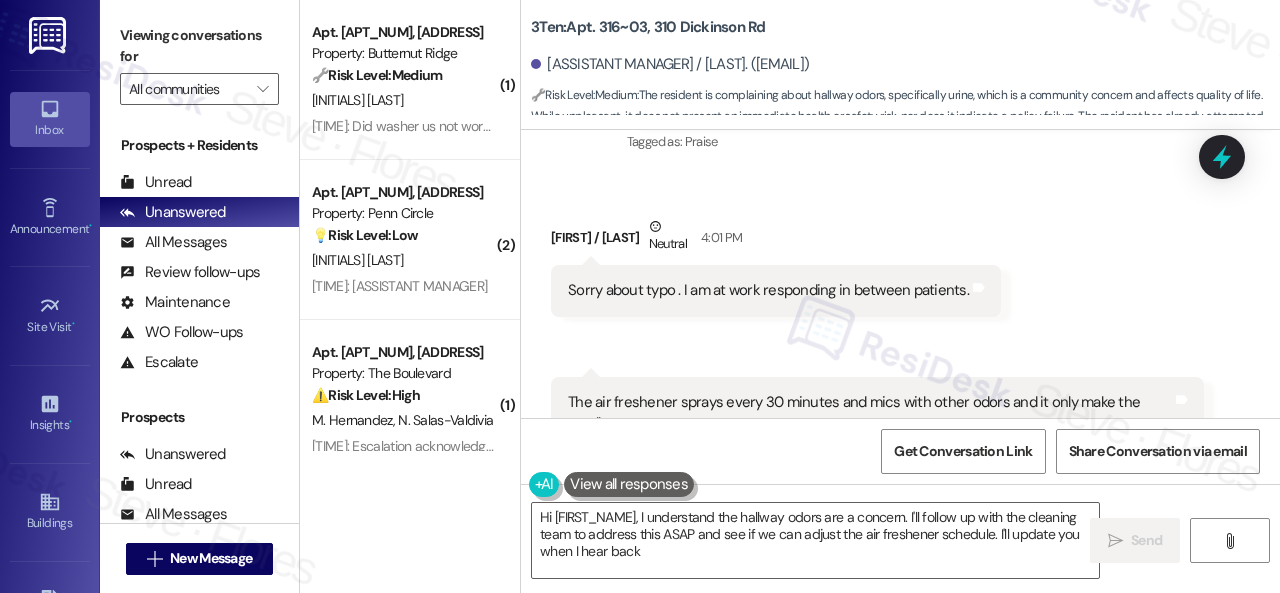 type on "Hi {{first_name}}, I understand the hallway odors are a concern. I'll follow up with the cleaning team to address this ASAP and see if we can adjust the air freshener schedule. I'll update you when I hear back!" 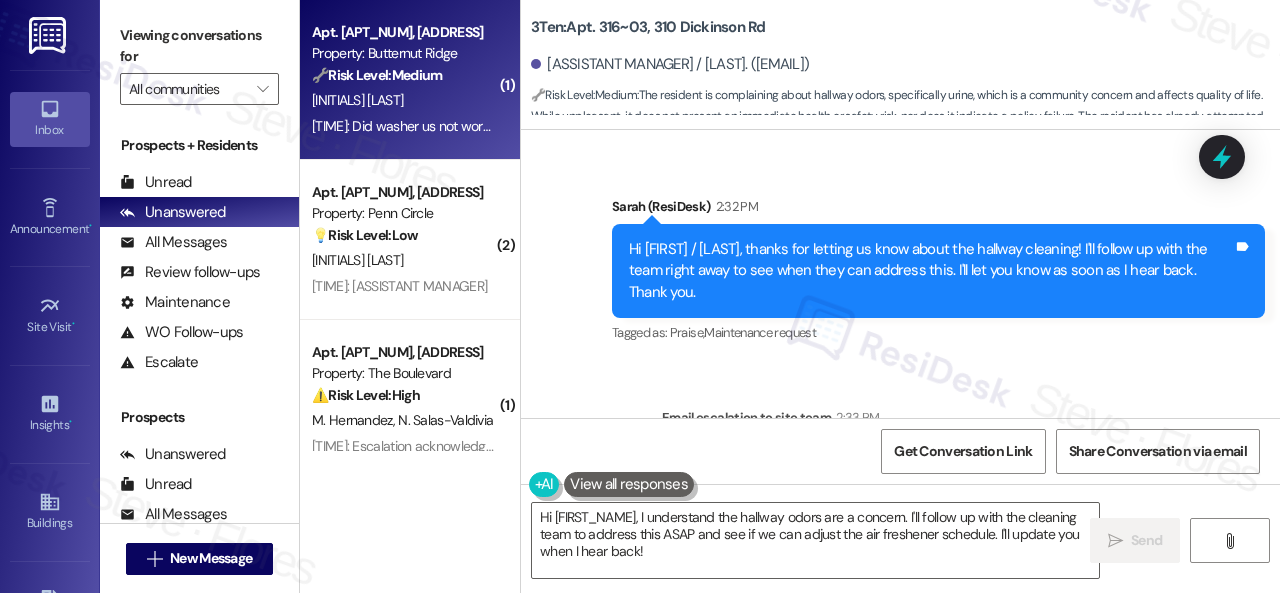 scroll, scrollTop: 40255, scrollLeft: 0, axis: vertical 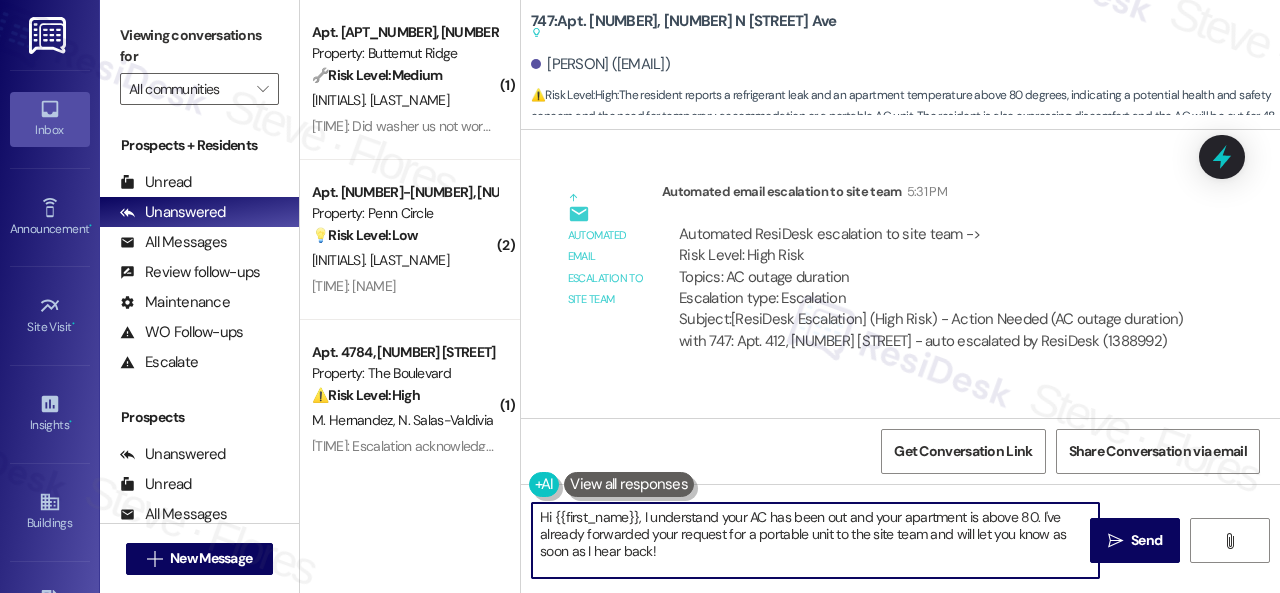 drag, startPoint x: 674, startPoint y: 557, endPoint x: 486, endPoint y: 497, distance: 197.34235 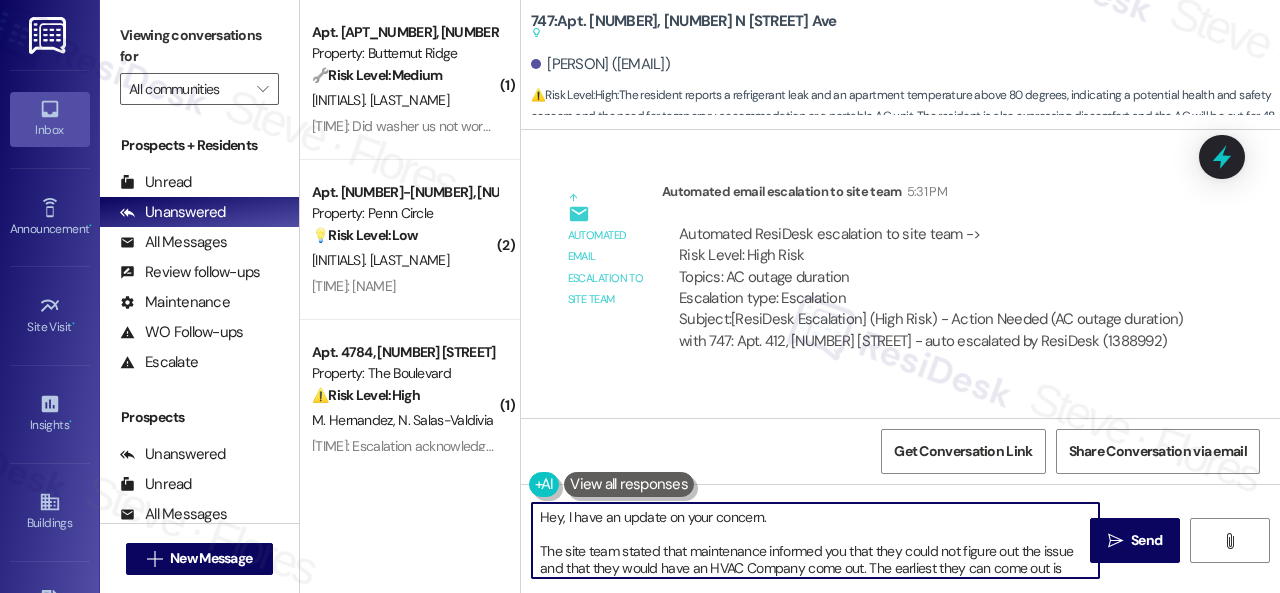 scroll, scrollTop: 68, scrollLeft: 0, axis: vertical 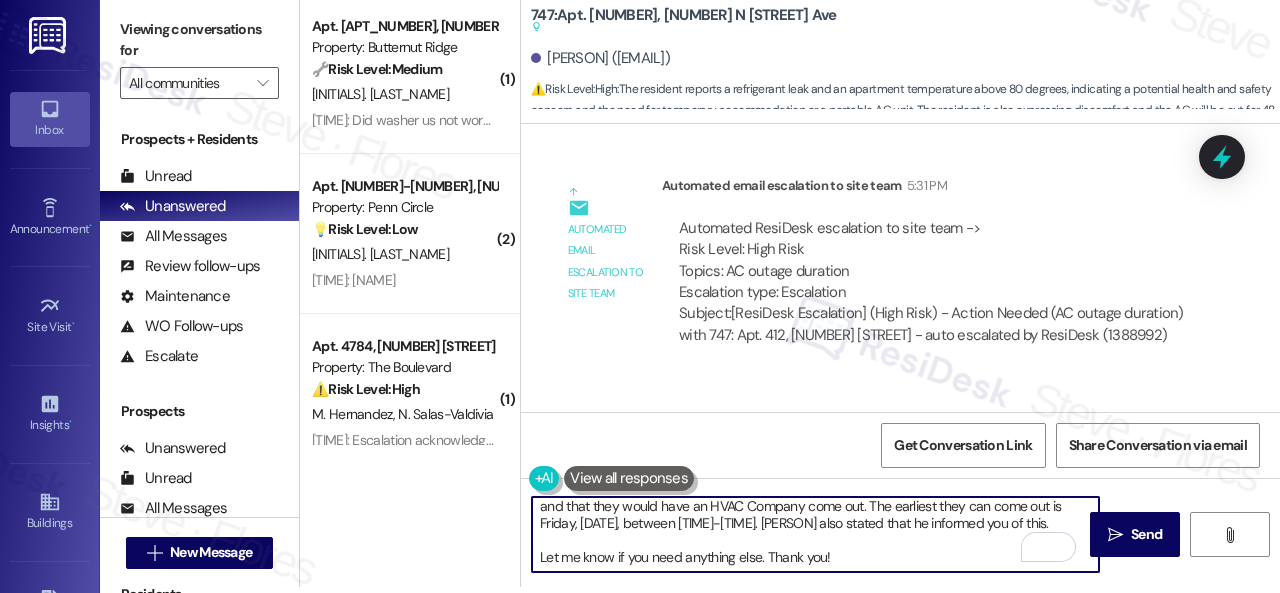 drag, startPoint x: 764, startPoint y: 550, endPoint x: 532, endPoint y: 539, distance: 232.26064 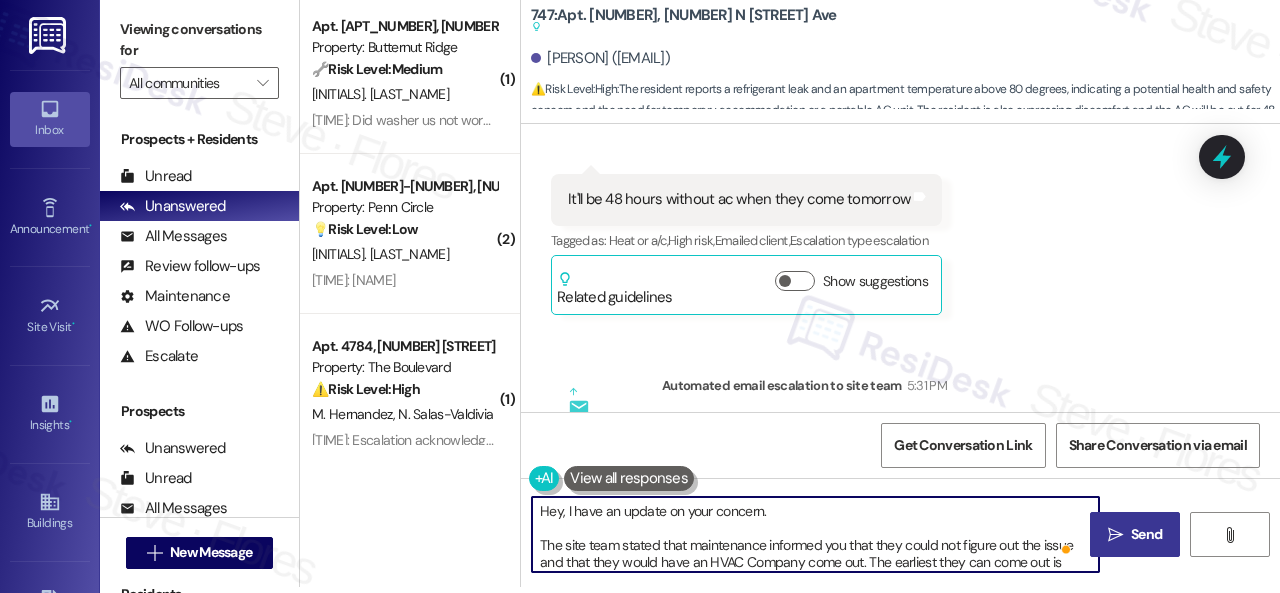type on "Hey, I have an update on your concern.
The site team stated that maintenance informed you that they could not figure out the issue and that they would have an HVAC Company come out. The earliest they can come out is Friday, 8/8, between 9 am-12 pm. Darrell also stated that he informed you of this.
I'm still waiting for a response to the portable AC request. Thank you!" 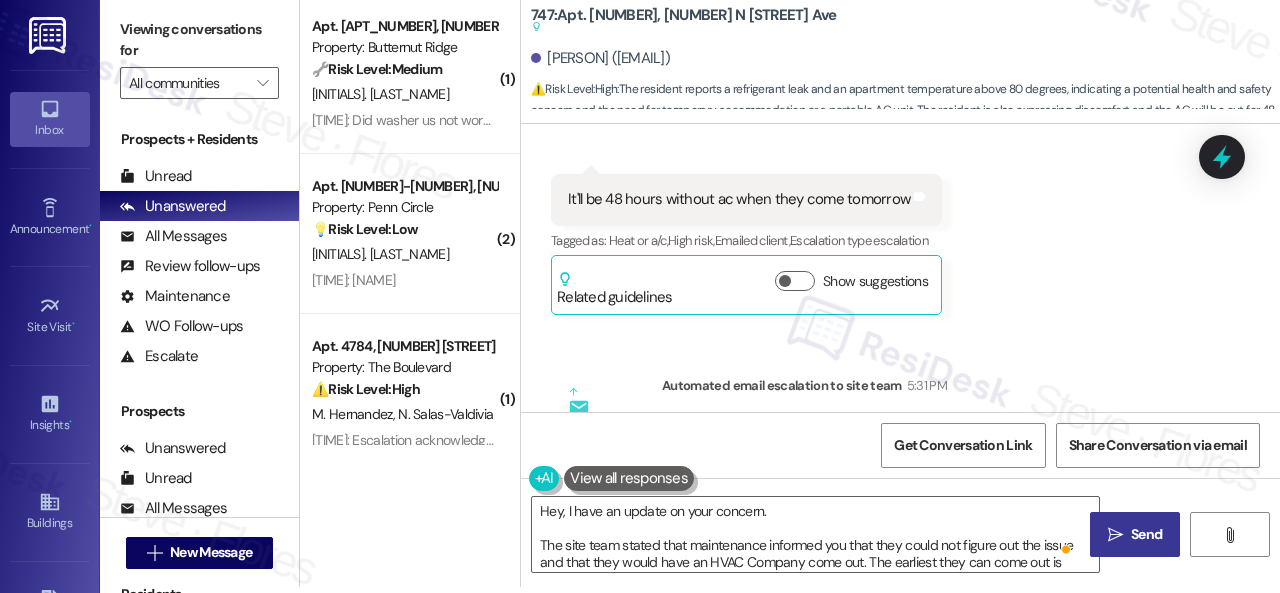click on "Send" at bounding box center [1146, 534] 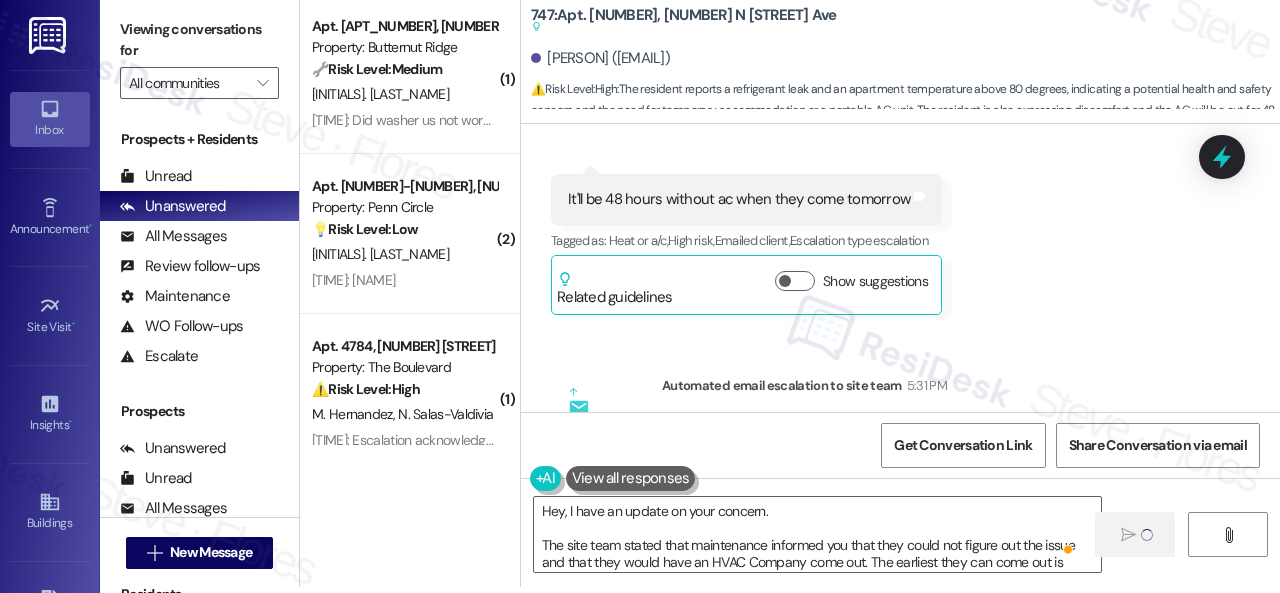 type 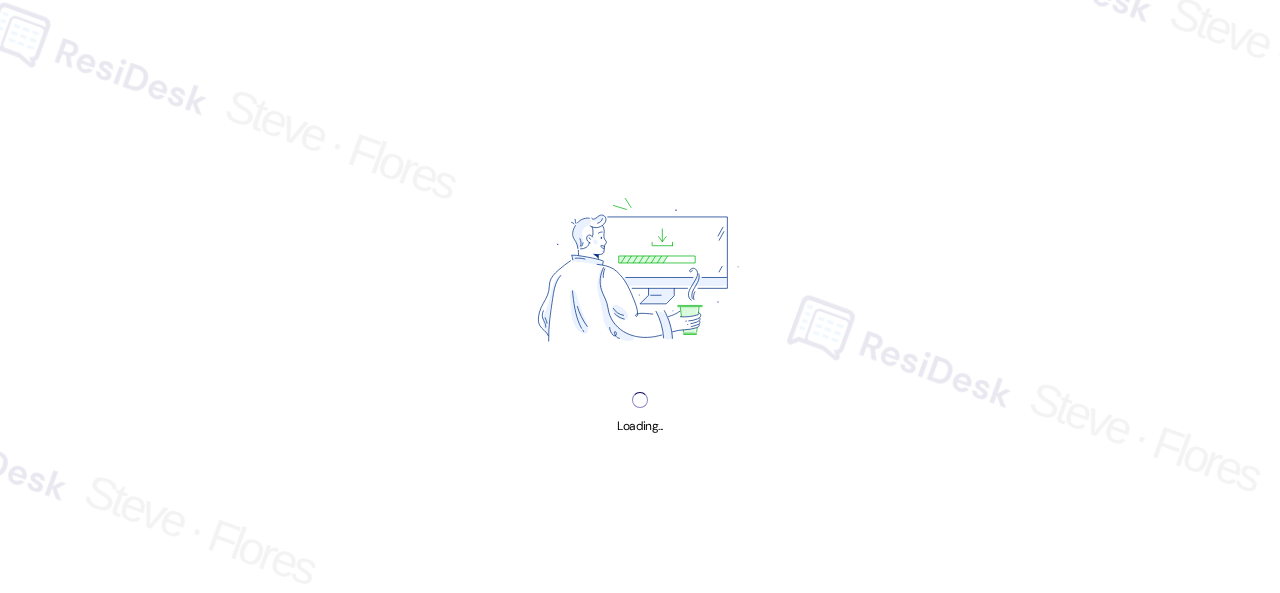 scroll, scrollTop: 0, scrollLeft: 0, axis: both 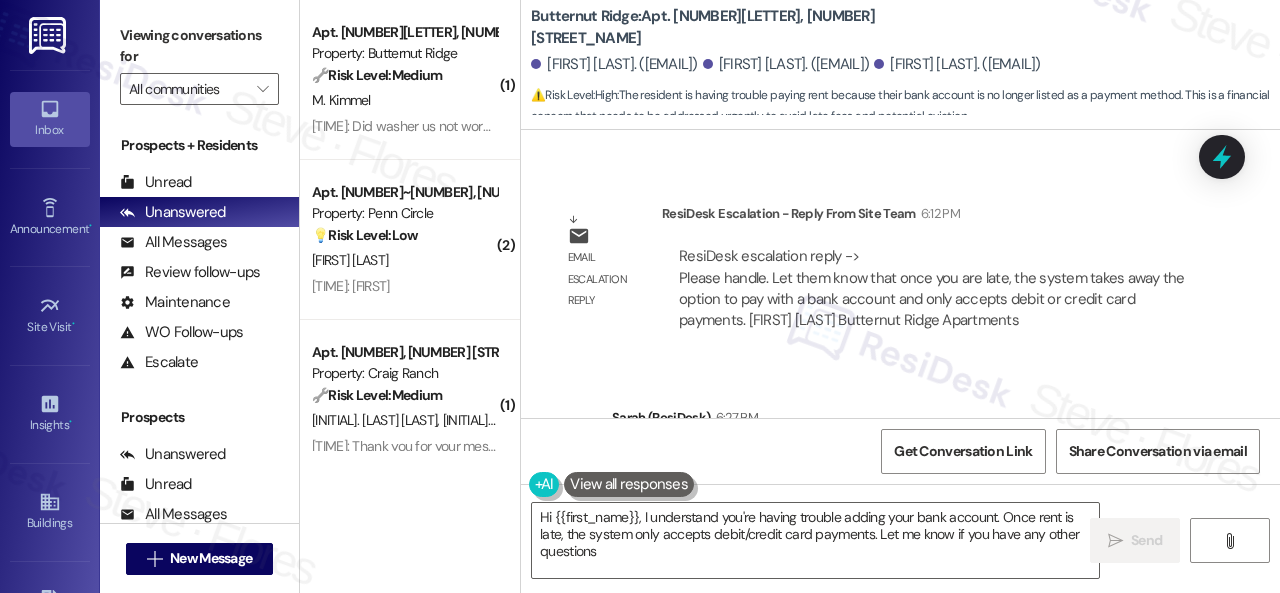 type on "Hi {{first_name}}, I understand you're having trouble adding your bank account. Once rent is late, the system only accepts debit/credit card payments. Let me know if you have any other questions!" 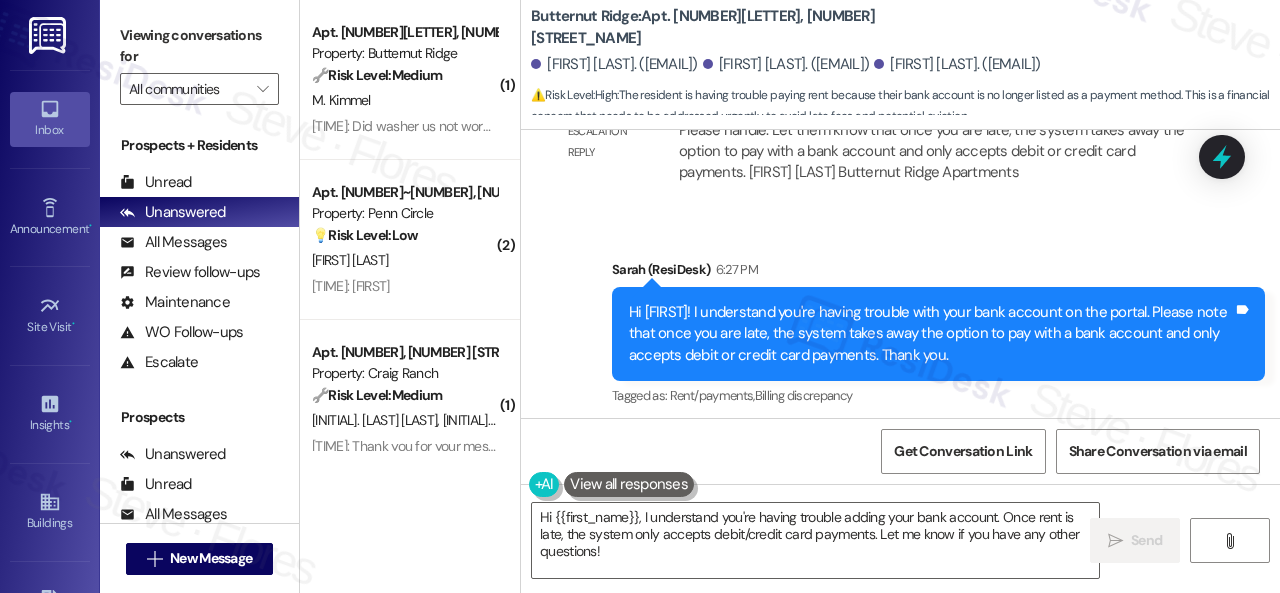 scroll, scrollTop: 7371, scrollLeft: 0, axis: vertical 